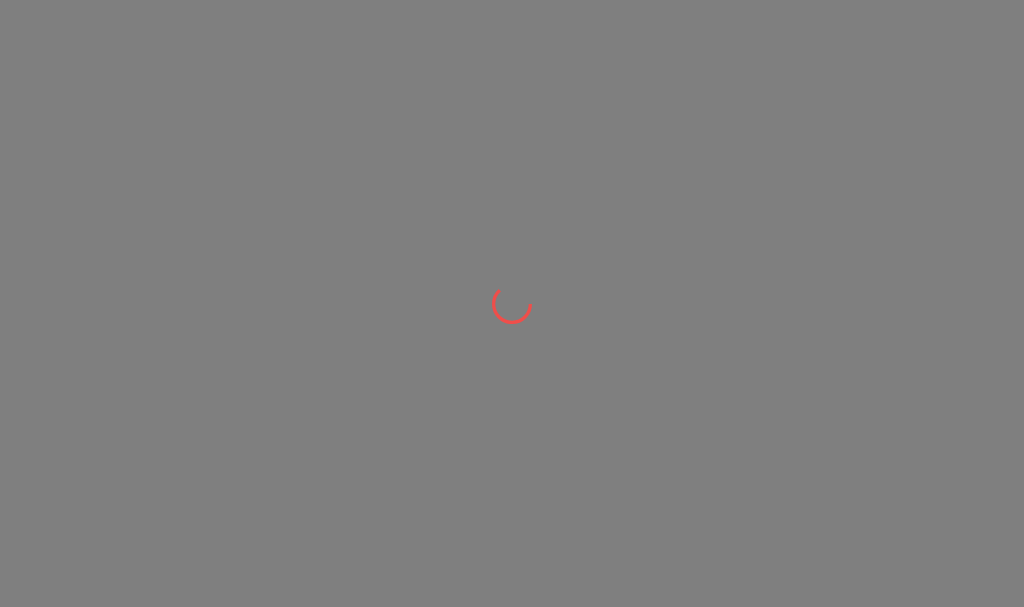 scroll, scrollTop: 0, scrollLeft: 0, axis: both 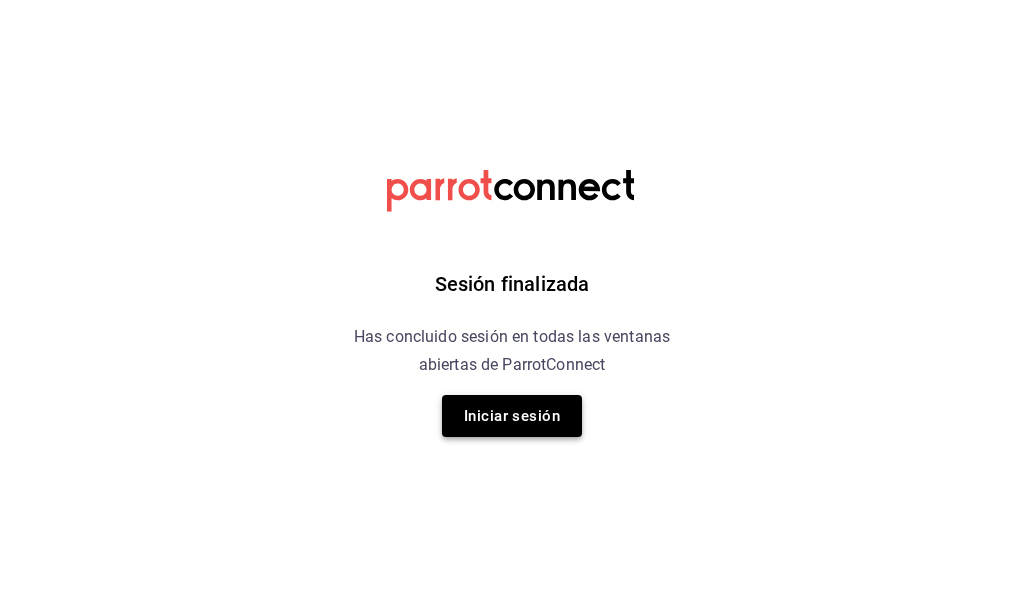 click on "Iniciar sesión" at bounding box center (512, 416) 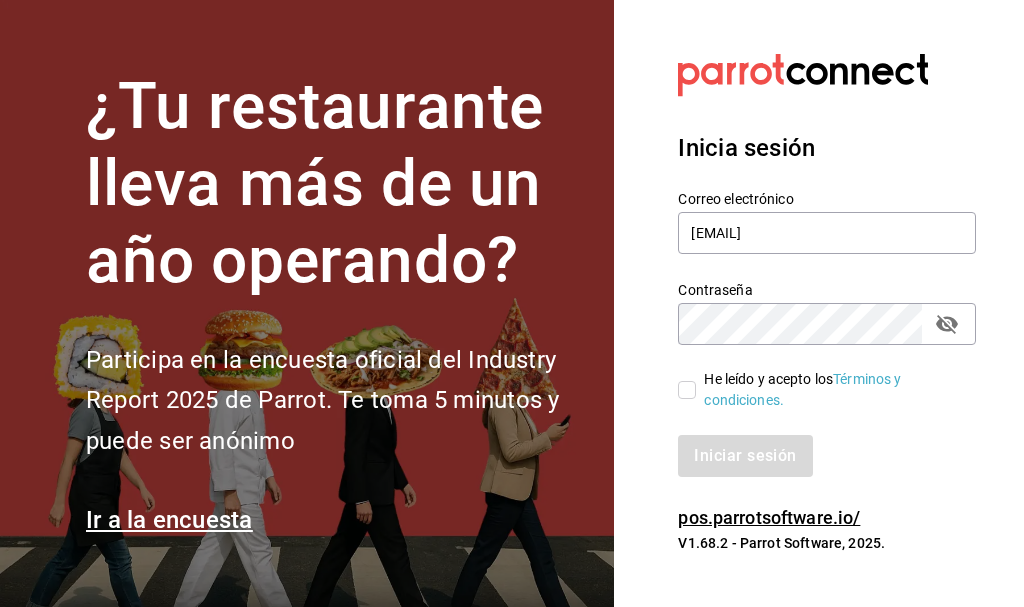 click on "He leído y acepto los  Términos y condiciones." at bounding box center (687, 390) 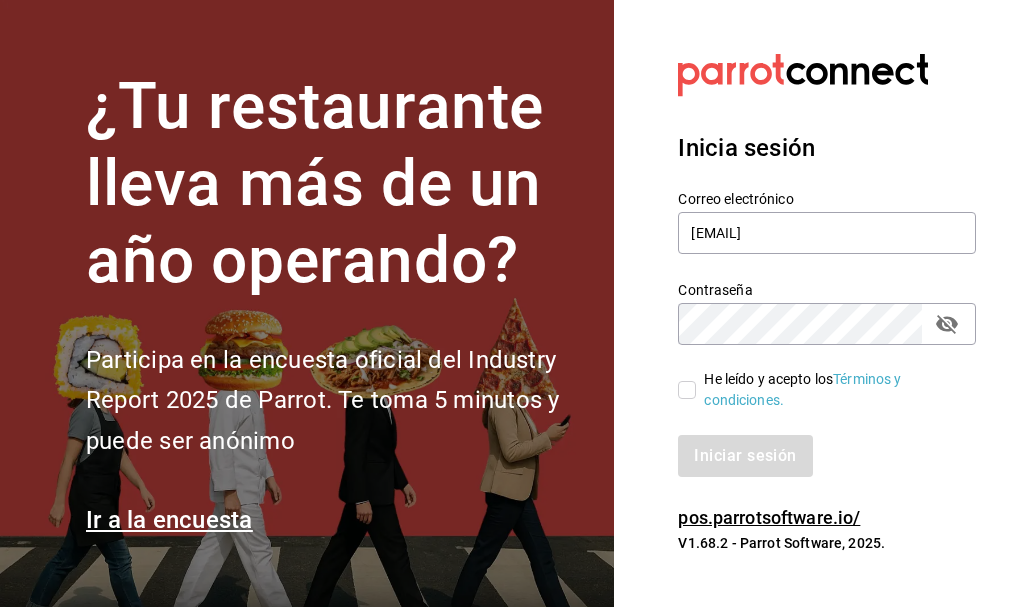 checkbox on "true" 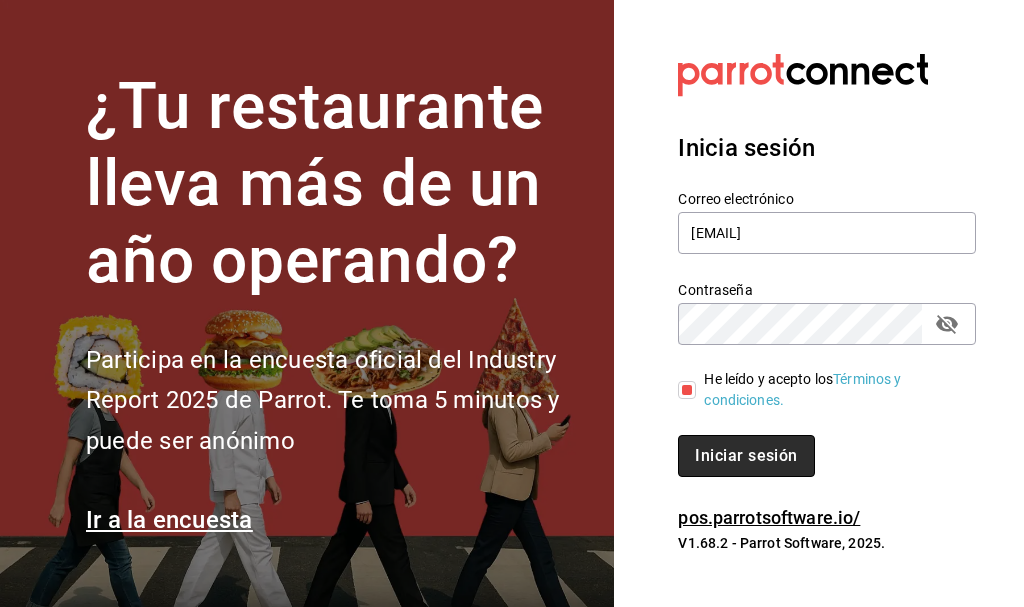 click on "Iniciar sesión" at bounding box center [746, 456] 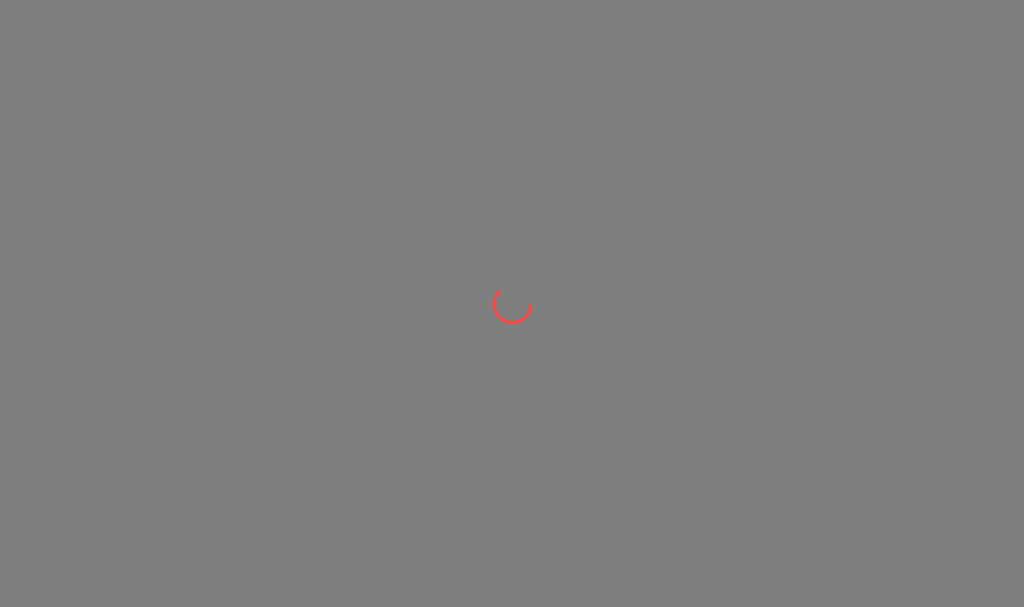 scroll, scrollTop: 0, scrollLeft: 0, axis: both 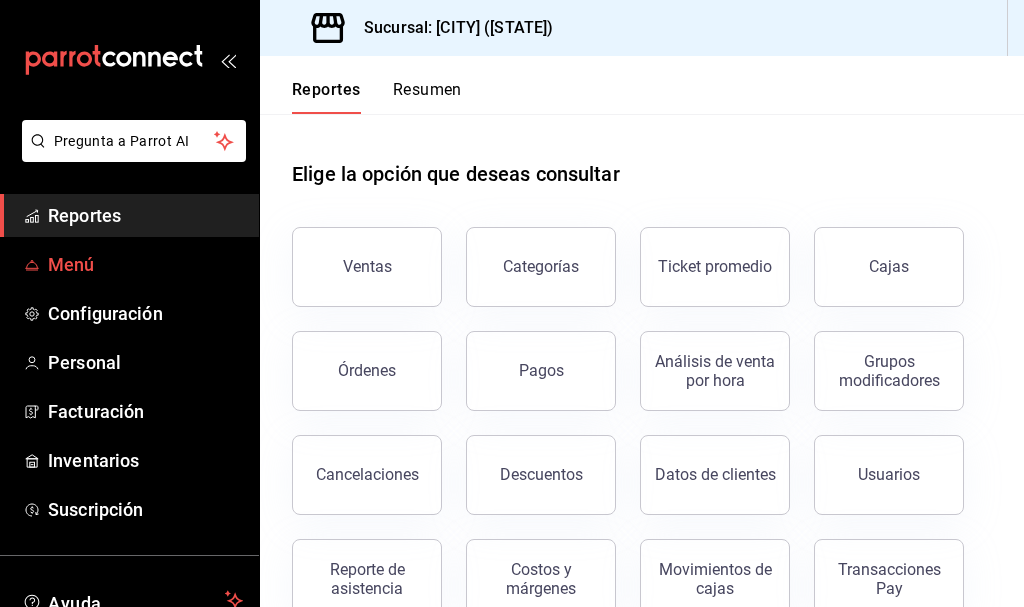 click on "Menú" at bounding box center (145, 264) 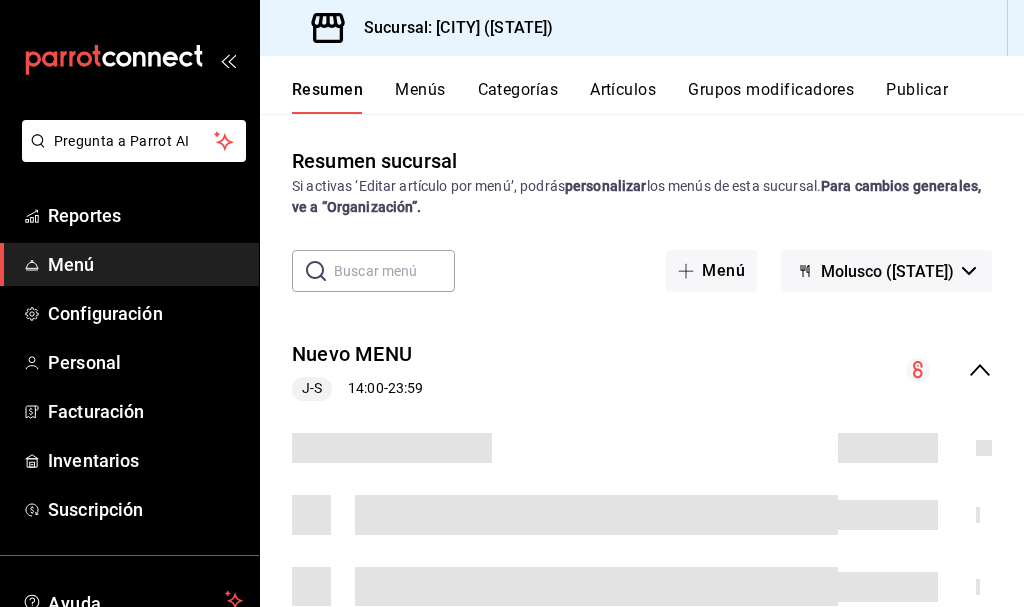 click on "Artículos" at bounding box center [623, 97] 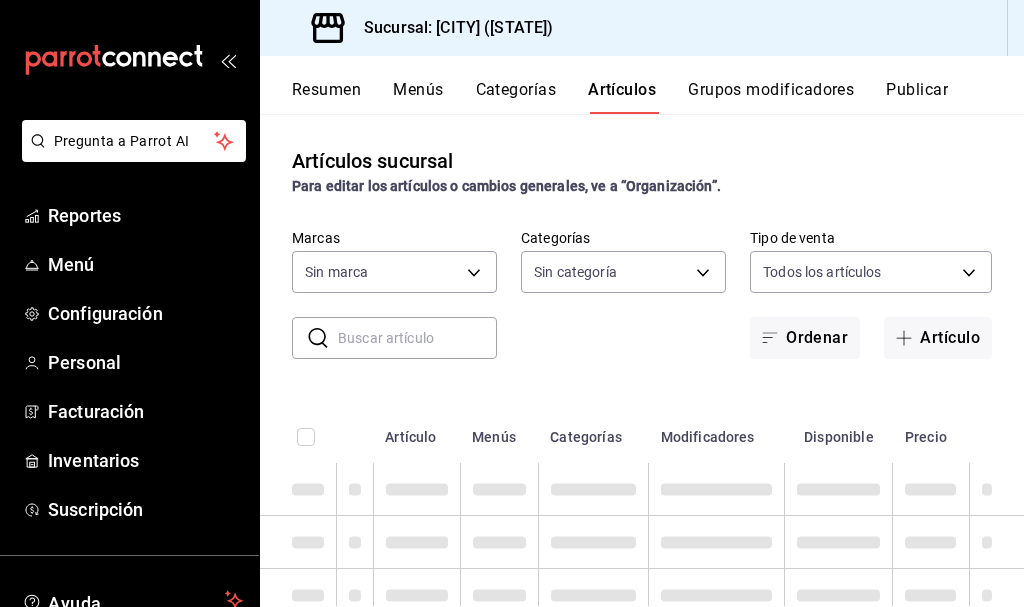 type on "[UUID]" 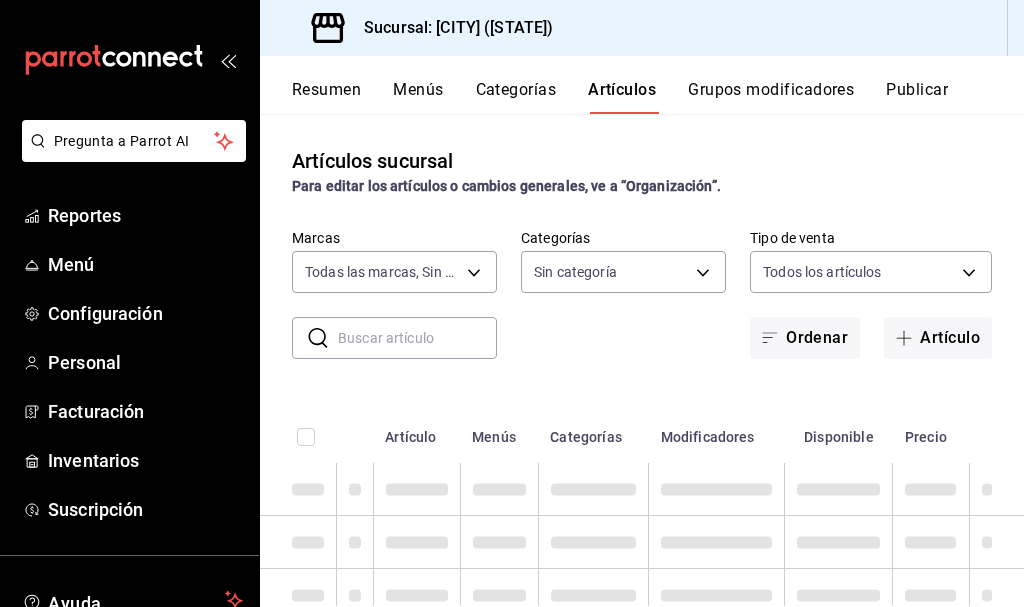 type on "[UUID_LIST]" 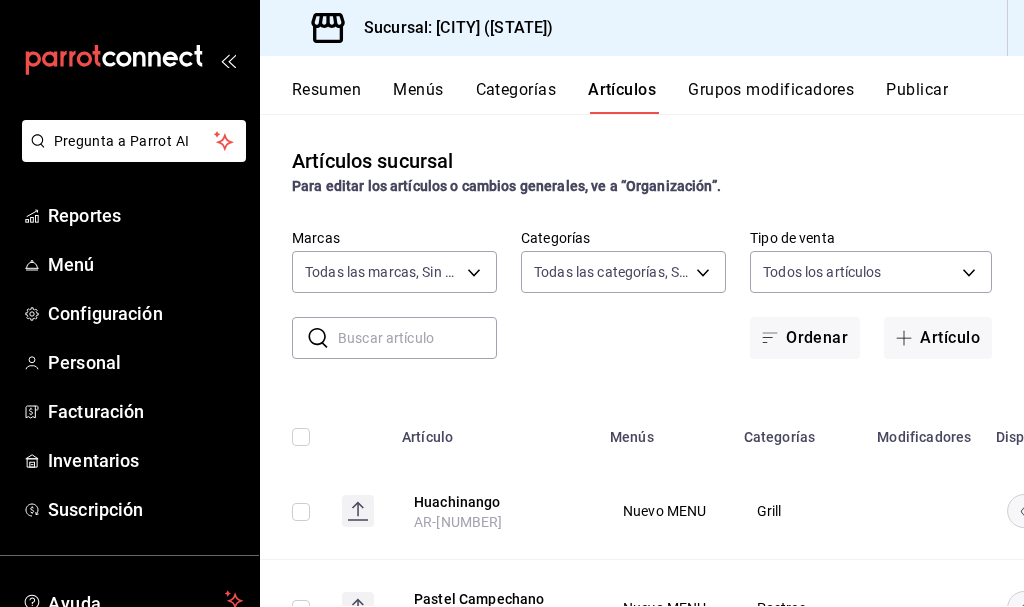 click at bounding box center [417, 338] 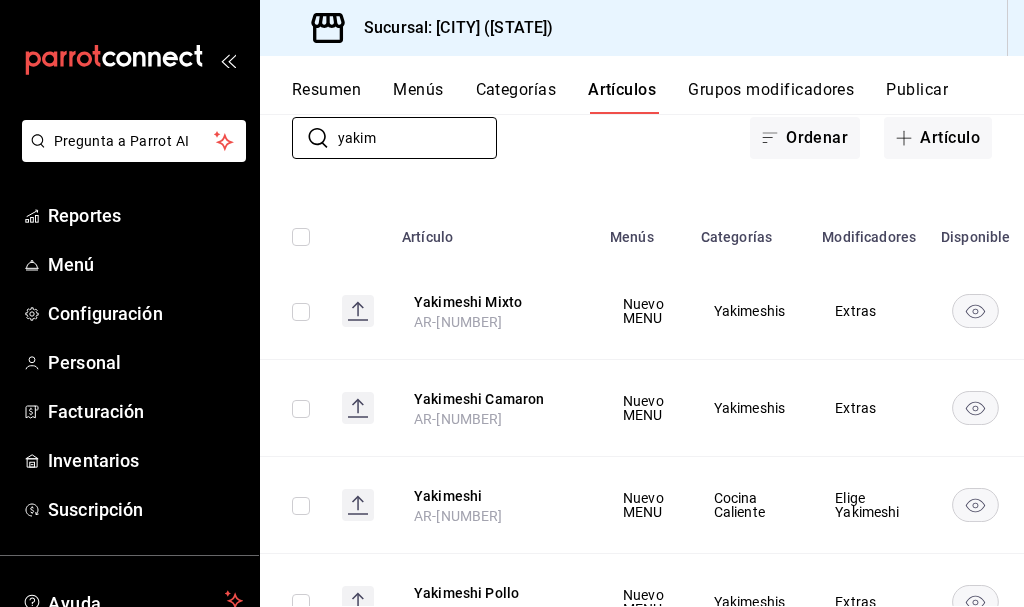 scroll, scrollTop: 300, scrollLeft: 0, axis: vertical 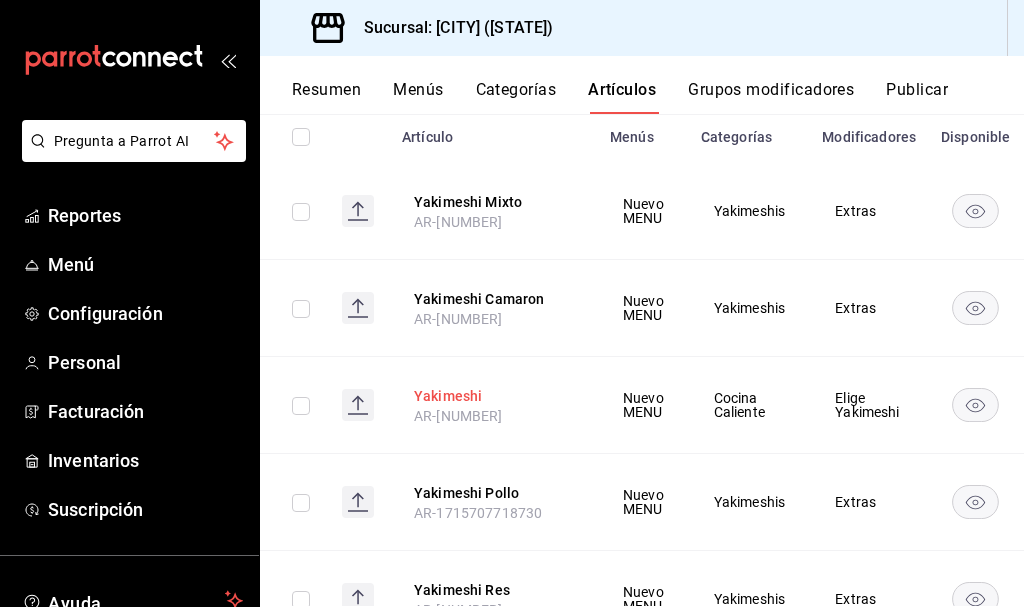 type on "yakim" 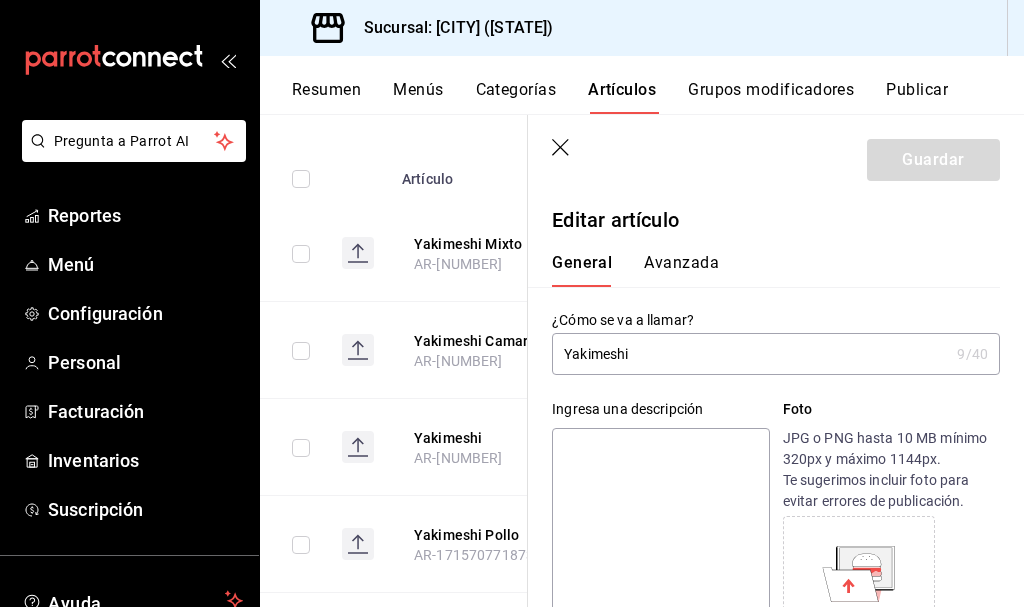 click 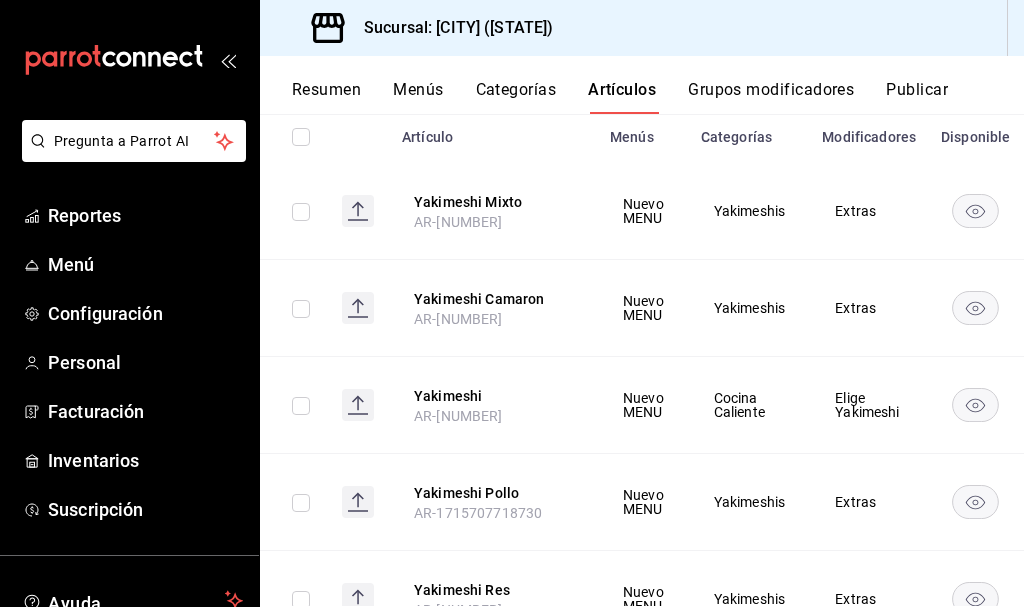 click on "Categorías" at bounding box center (516, 97) 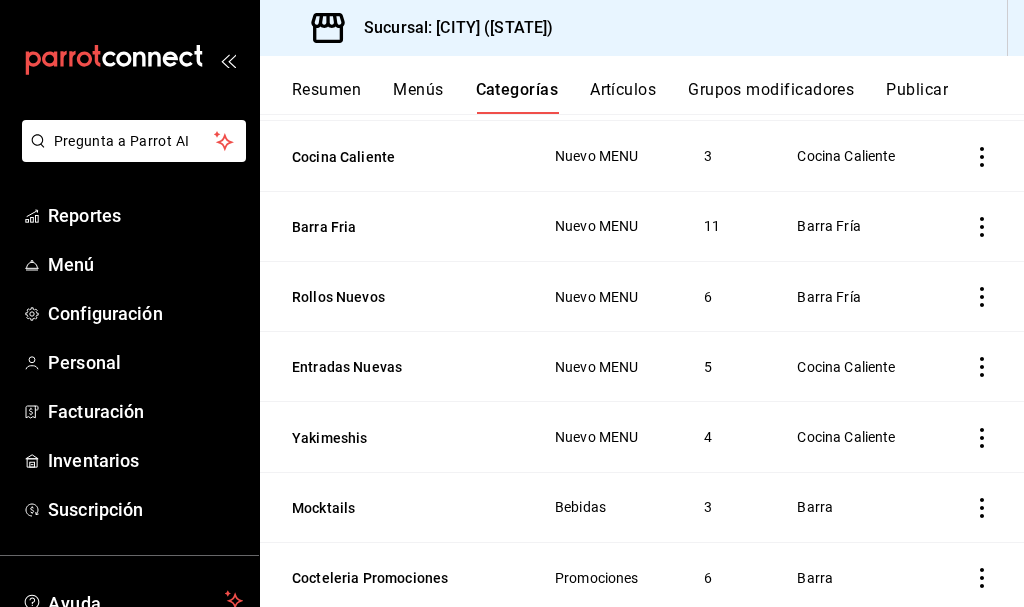 scroll, scrollTop: 300, scrollLeft: 0, axis: vertical 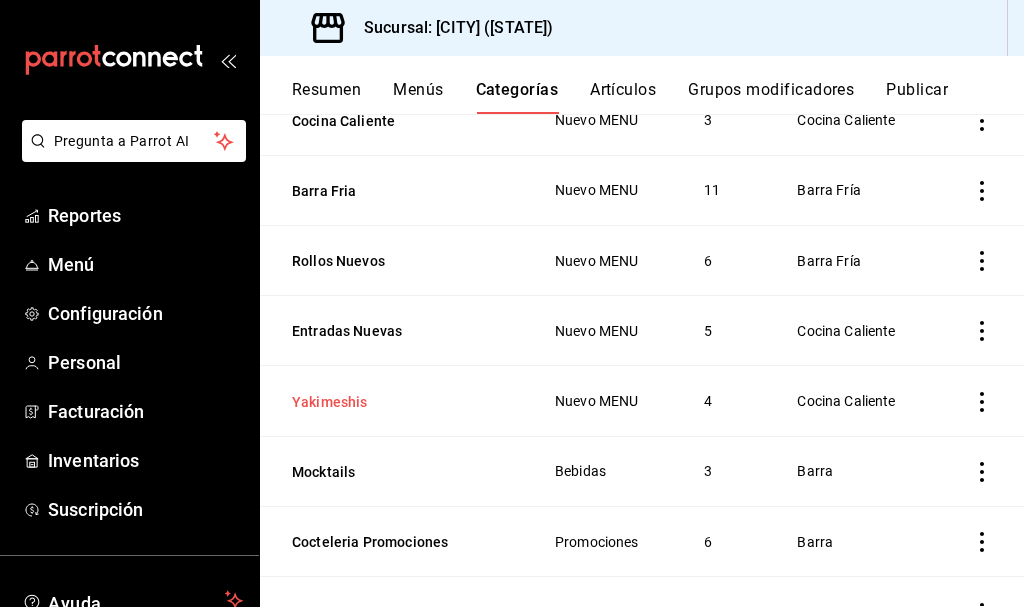 click on "Yakimeshis" at bounding box center [392, 402] 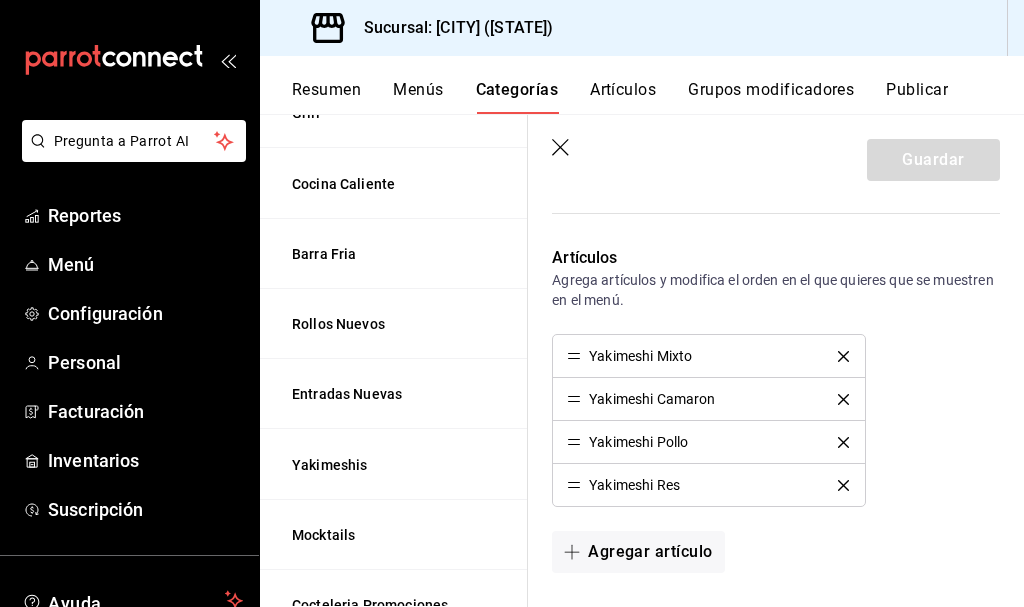 scroll, scrollTop: 600, scrollLeft: 0, axis: vertical 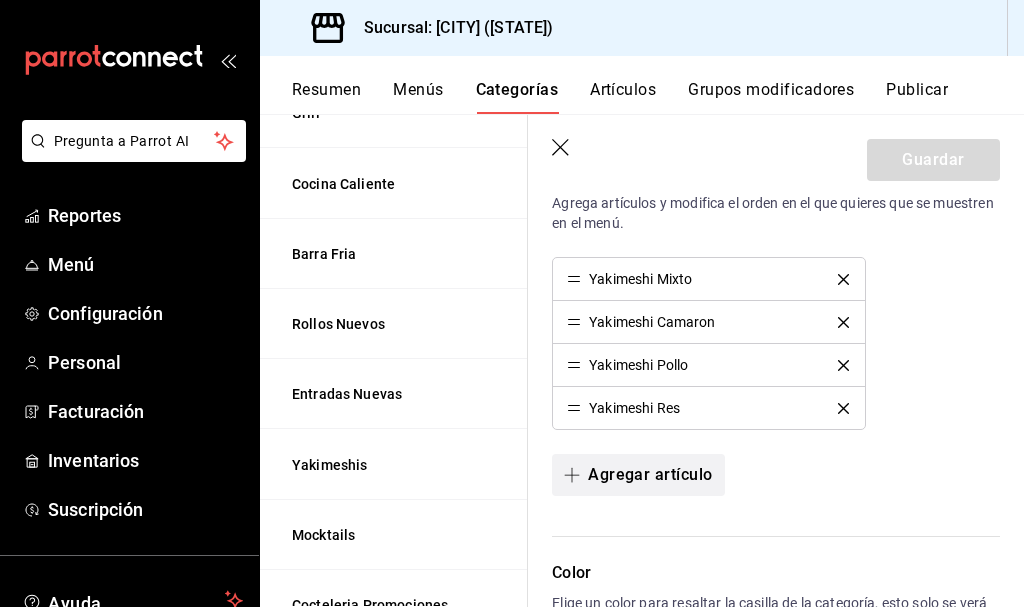 click on "Agregar artículo" at bounding box center (638, 475) 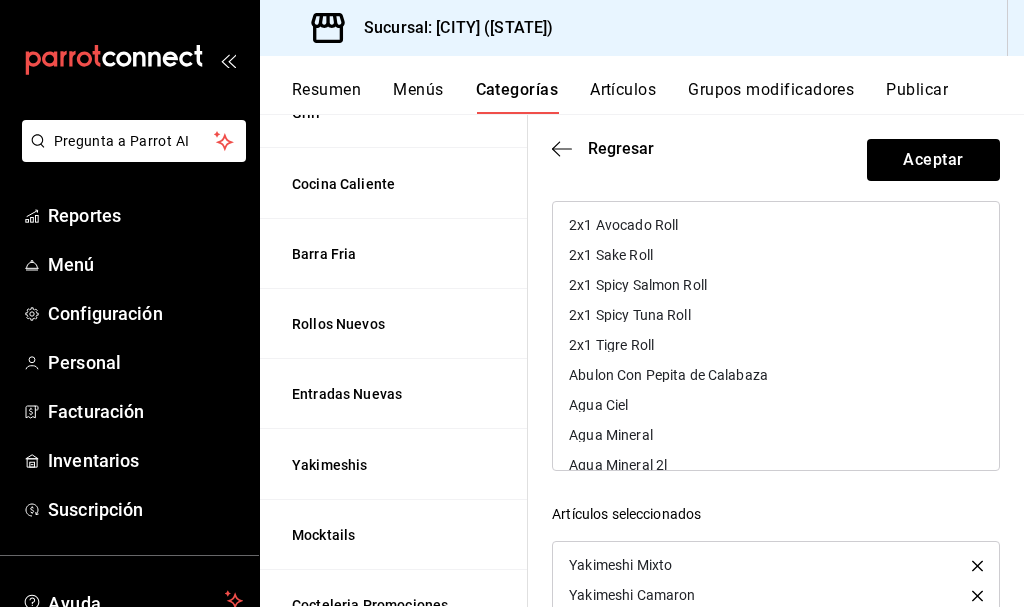 scroll, scrollTop: 200, scrollLeft: 0, axis: vertical 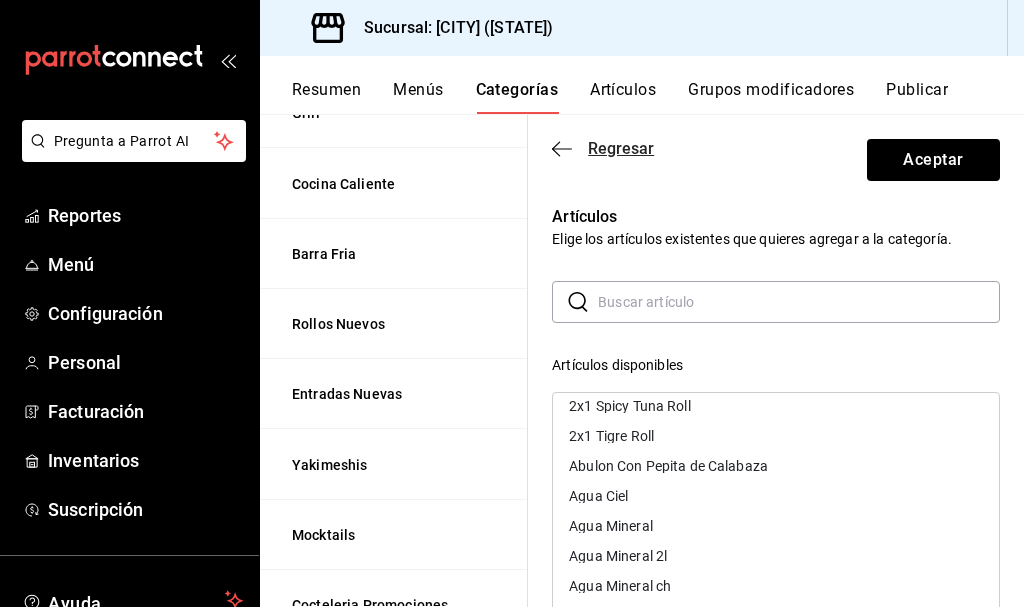 click 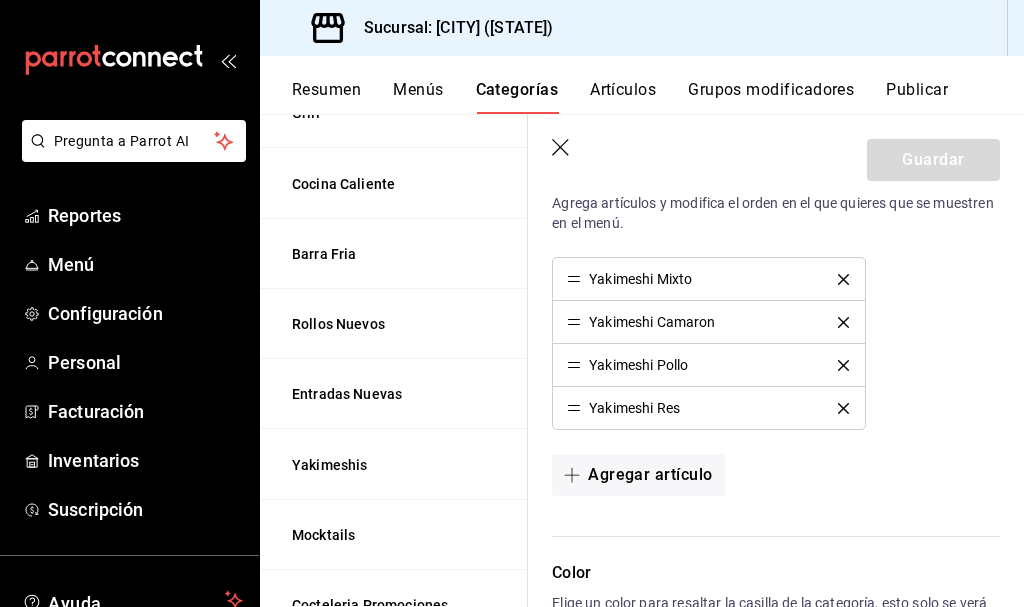 click on "Artículos" at bounding box center (623, 97) 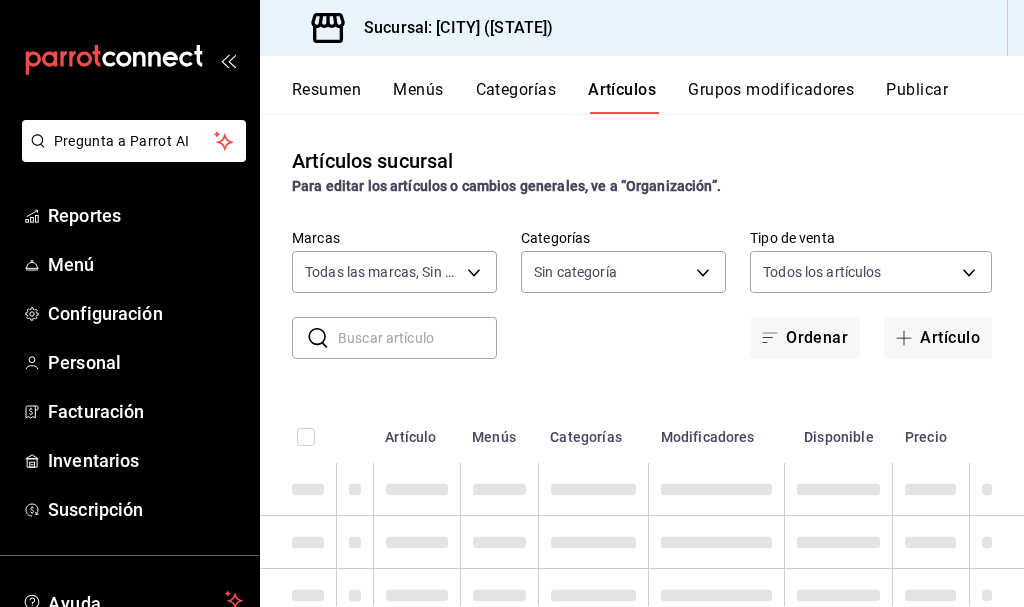 type on "[UUID]" 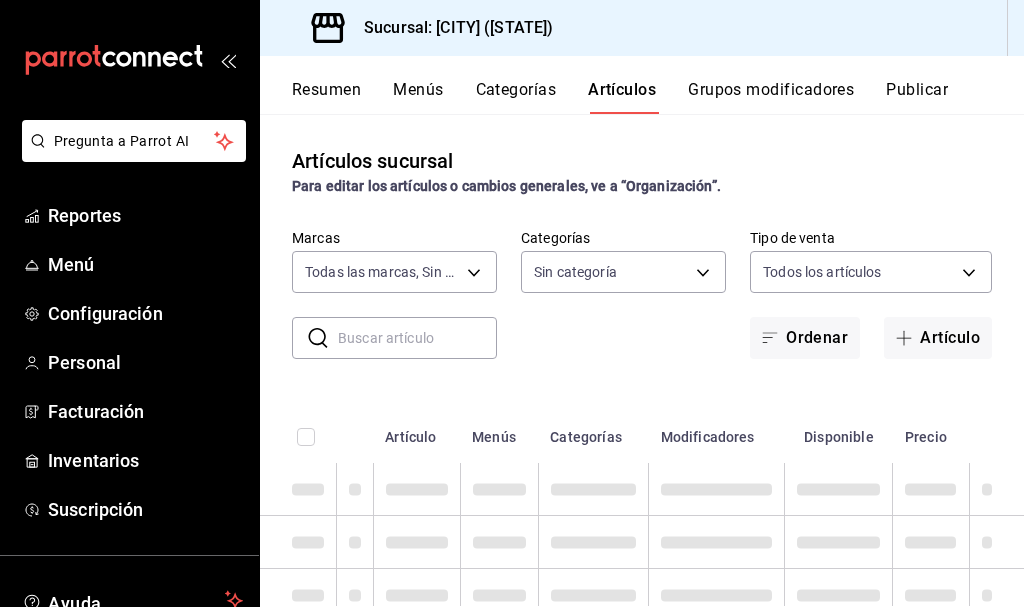 type on "[UUID_LIST]" 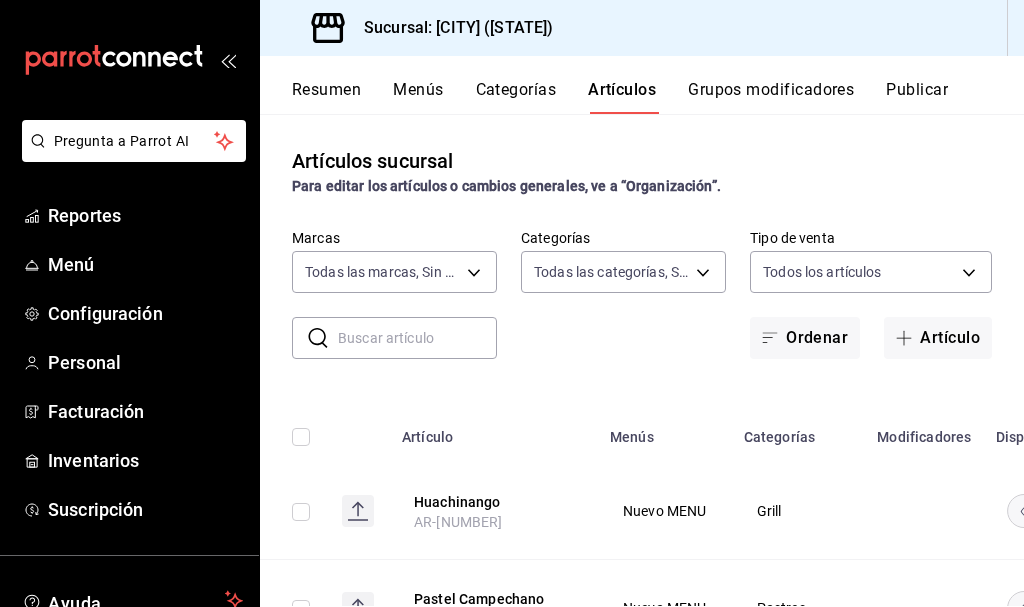 click on "Menús" at bounding box center [418, 97] 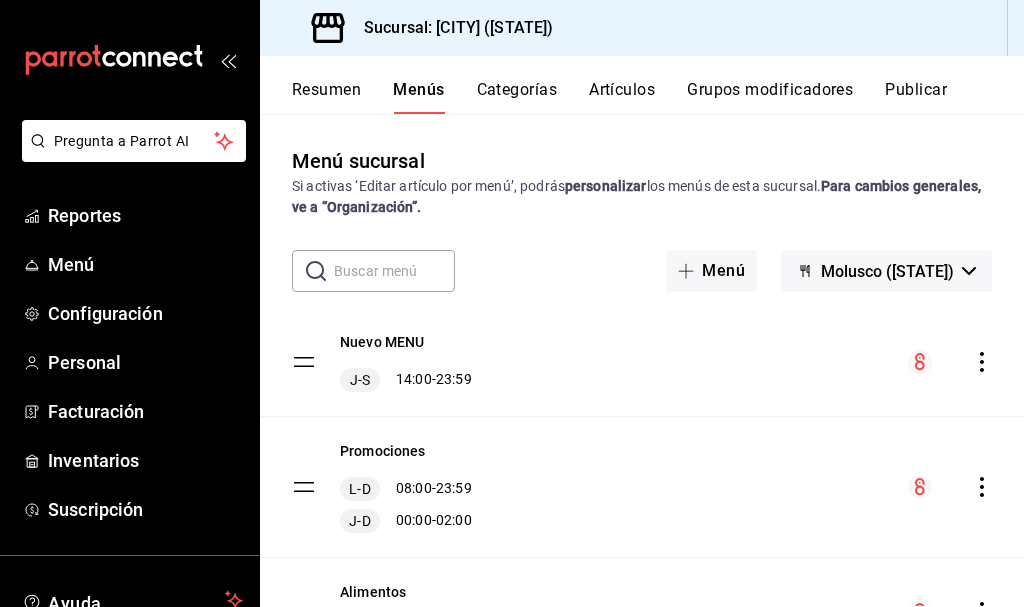 click on "Categorías" at bounding box center (517, 97) 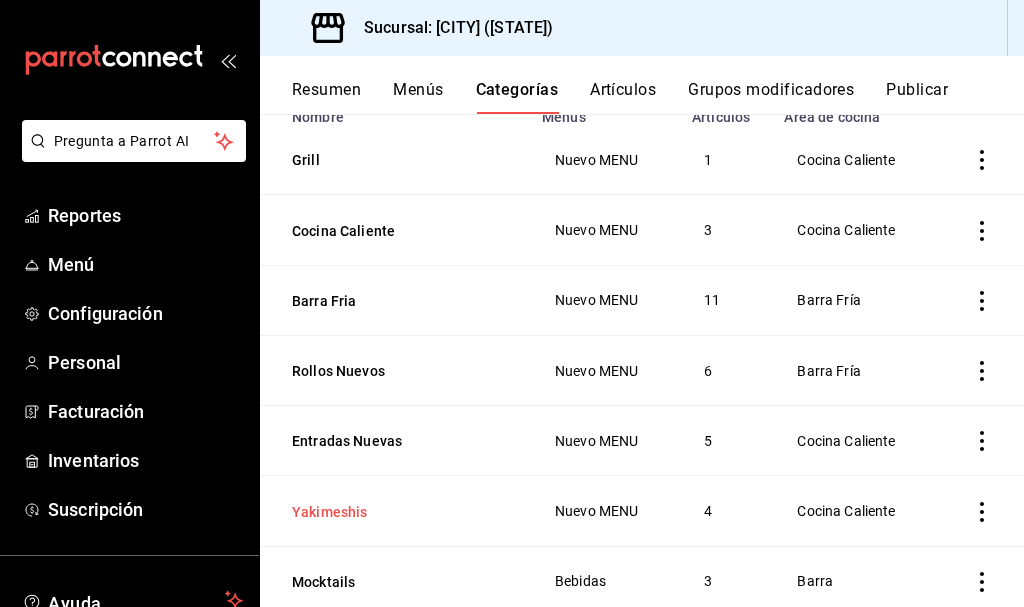 scroll, scrollTop: 300, scrollLeft: 0, axis: vertical 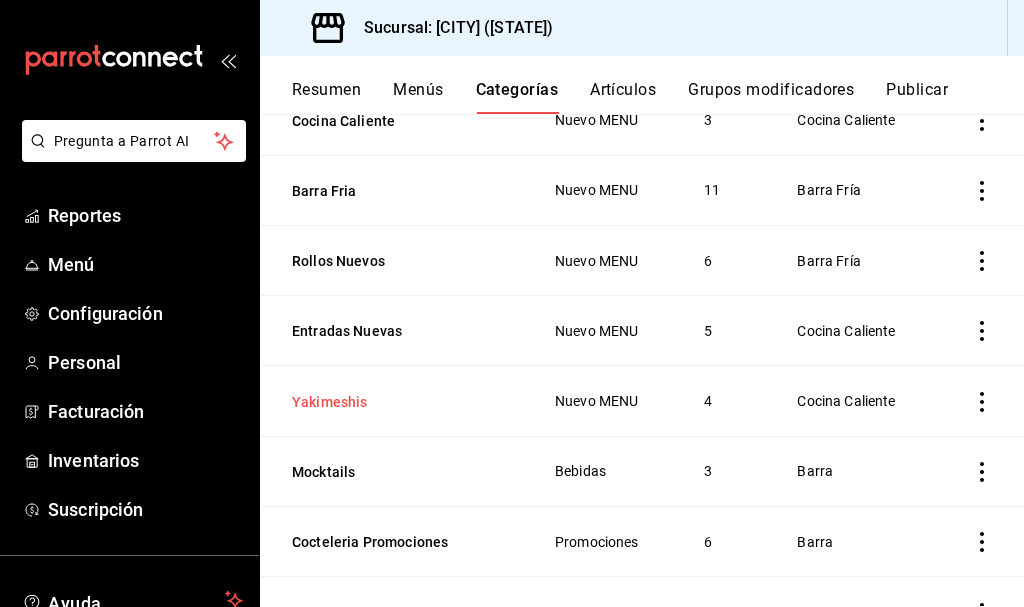 click on "Yakimeshis" at bounding box center [392, 402] 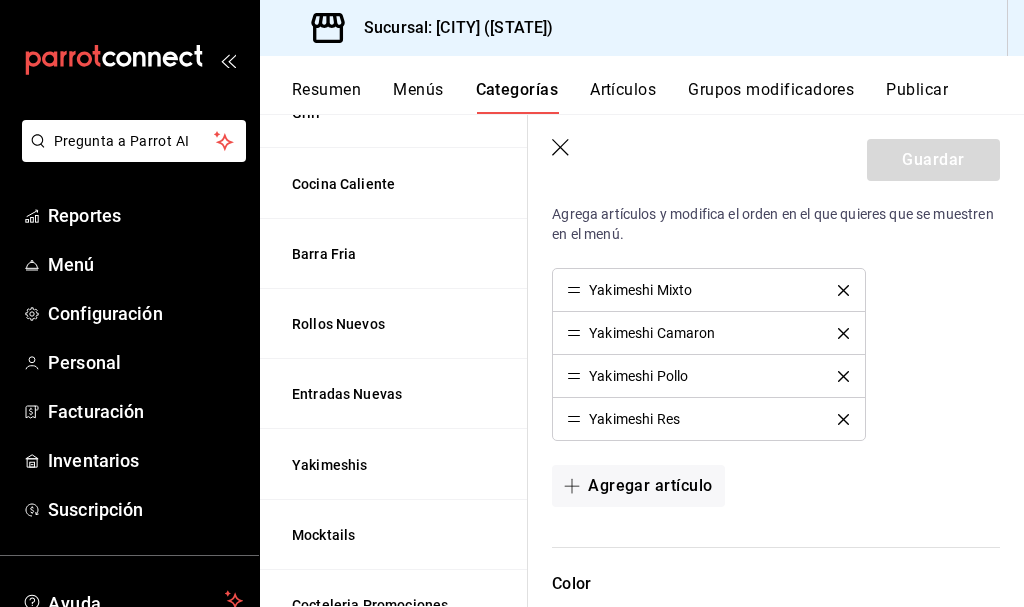 scroll, scrollTop: 600, scrollLeft: 0, axis: vertical 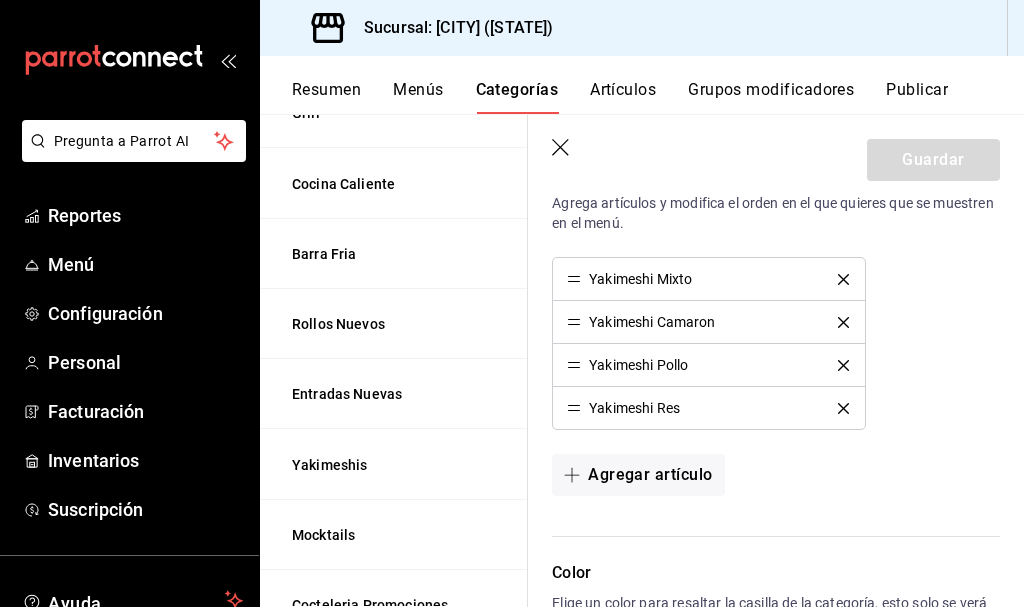 click on "Menús" at bounding box center (418, 97) 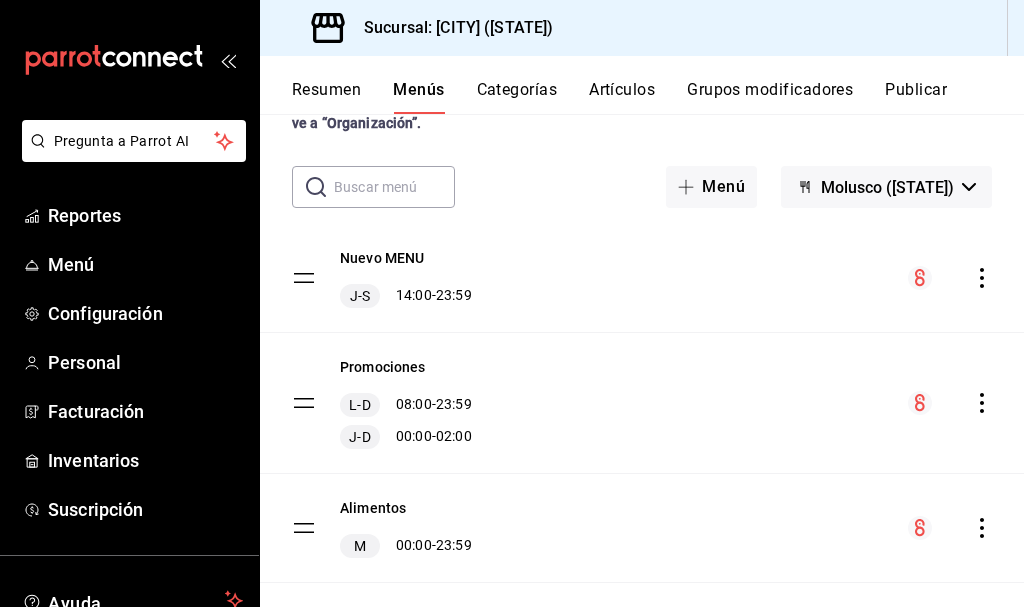 scroll, scrollTop: 200, scrollLeft: 0, axis: vertical 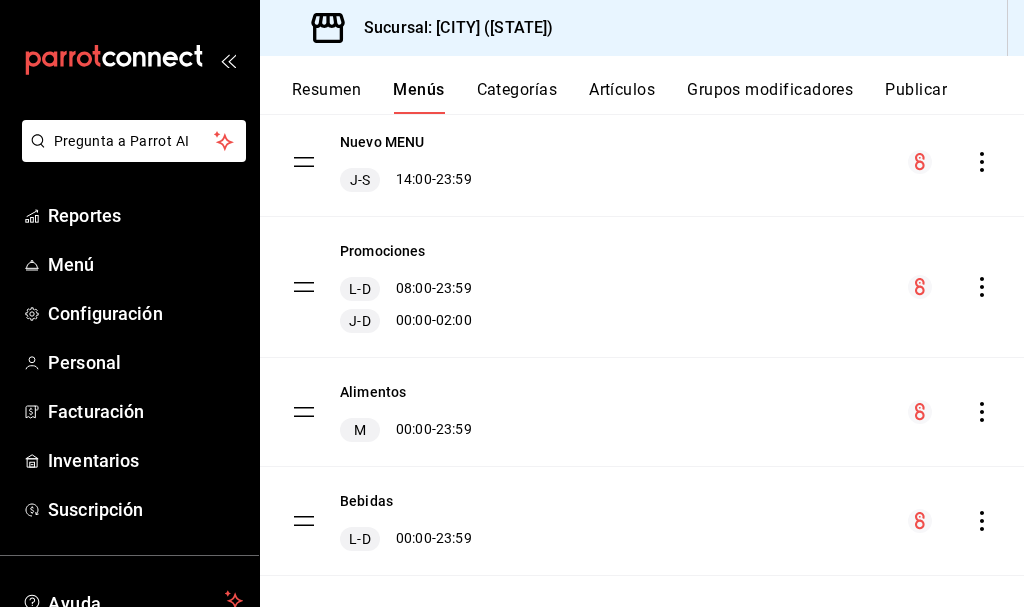 click on "Categorías" at bounding box center (517, 97) 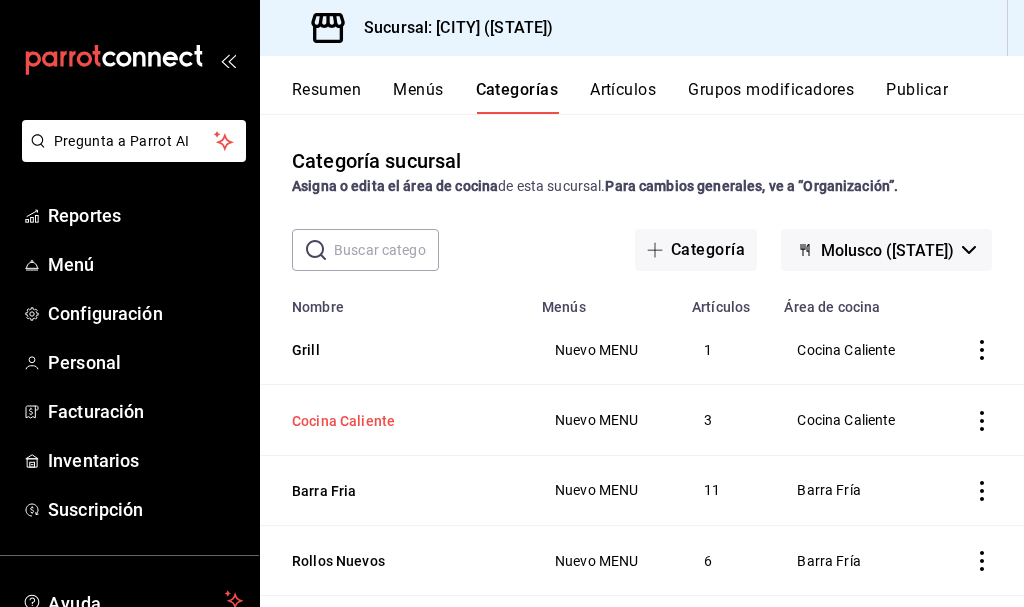 click on "Cocina Caliente" at bounding box center (392, 421) 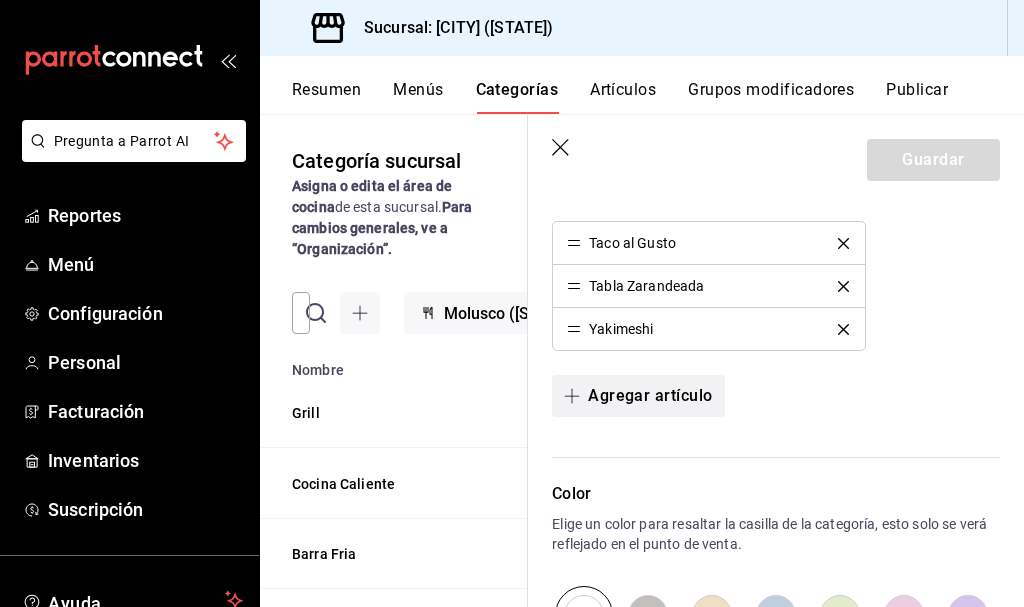 scroll, scrollTop: 600, scrollLeft: 0, axis: vertical 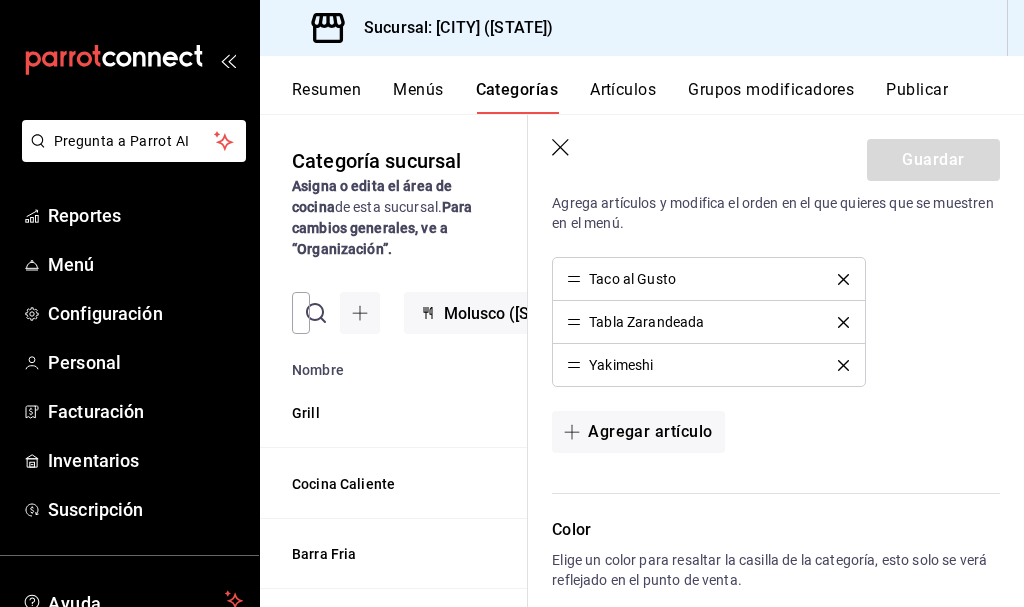 click on "Grupos modificadores" at bounding box center [771, 97] 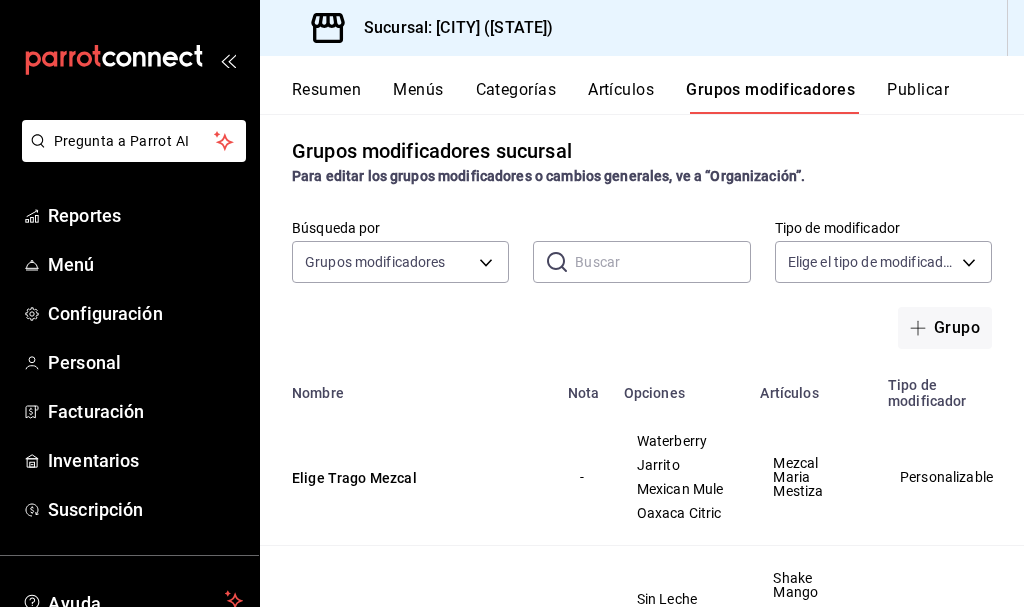 scroll, scrollTop: 0, scrollLeft: 0, axis: both 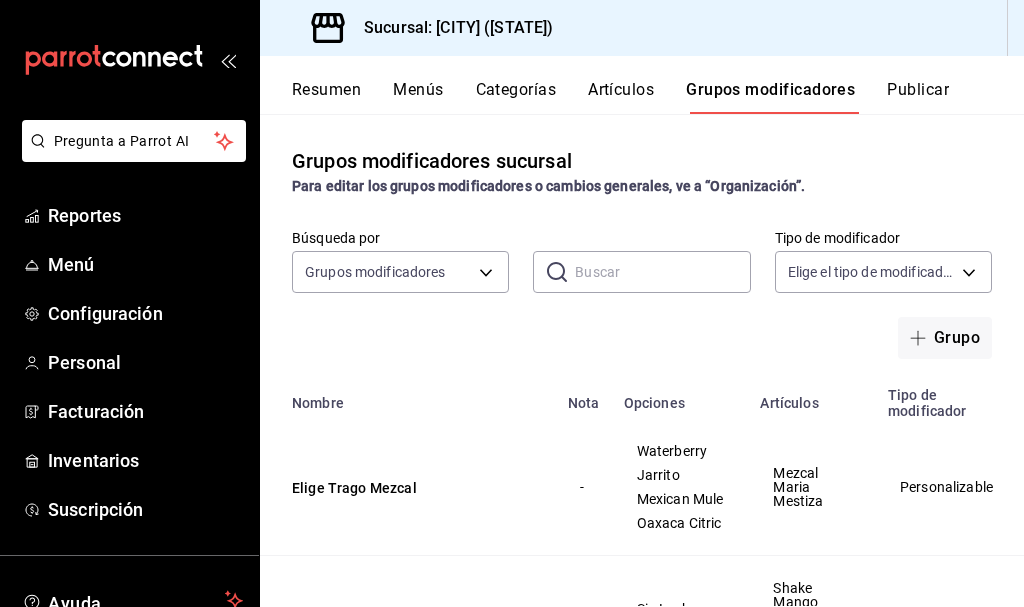 click at bounding box center (662, 272) 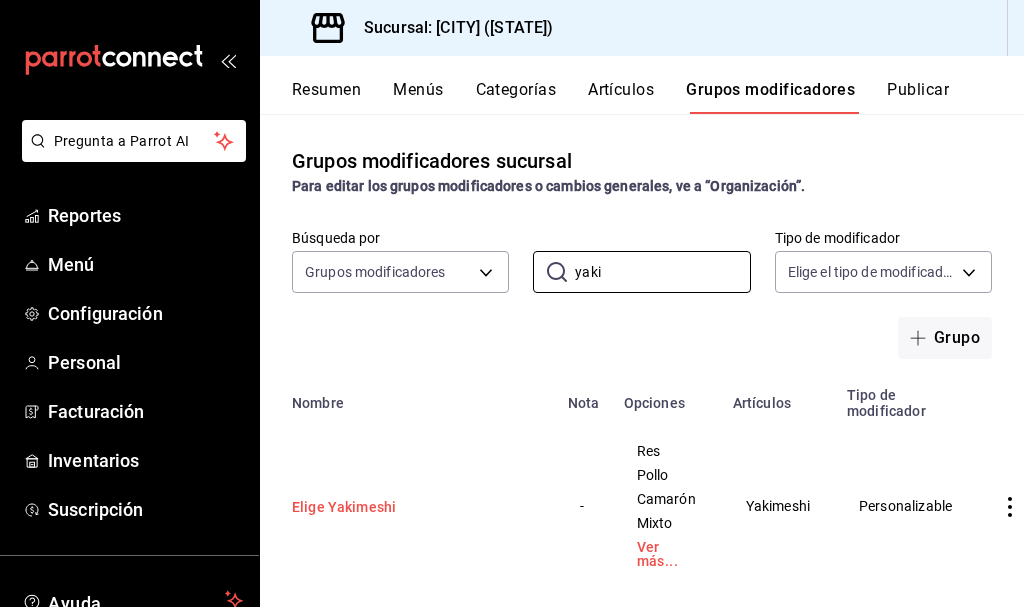 type on "yaki" 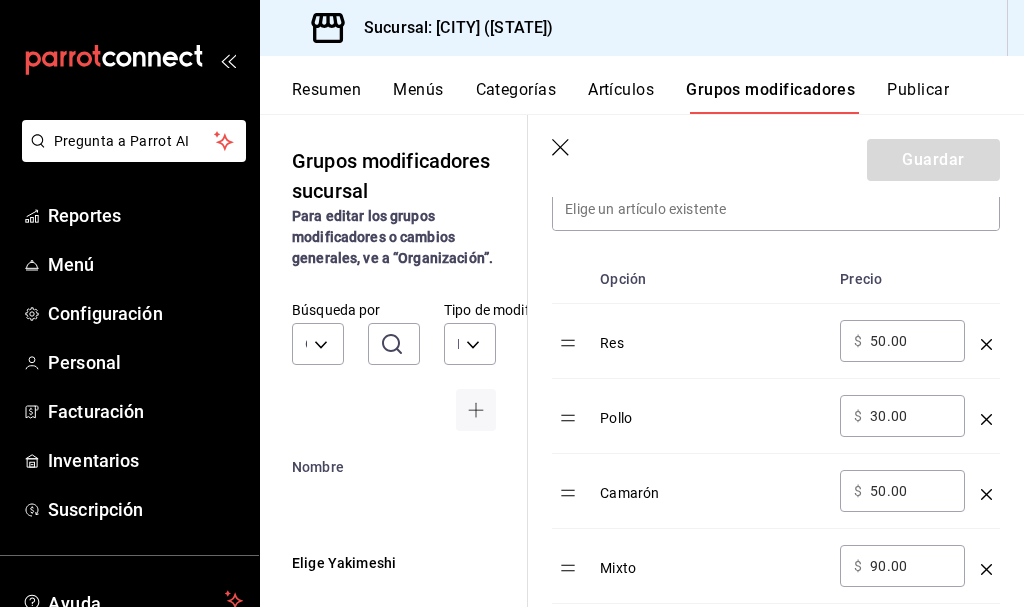 scroll, scrollTop: 800, scrollLeft: 0, axis: vertical 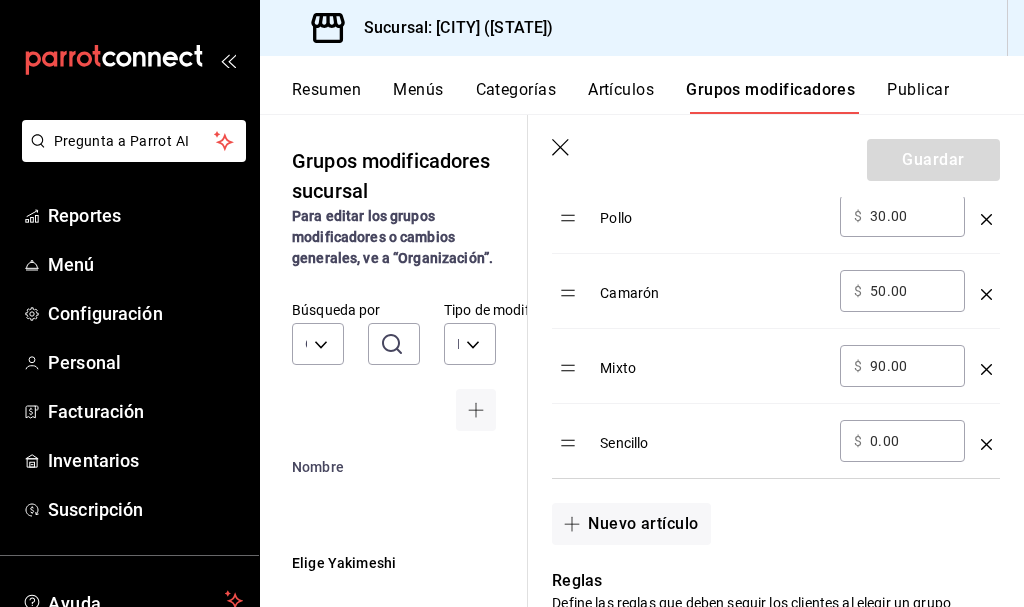 click on "Artículos" at bounding box center (621, 97) 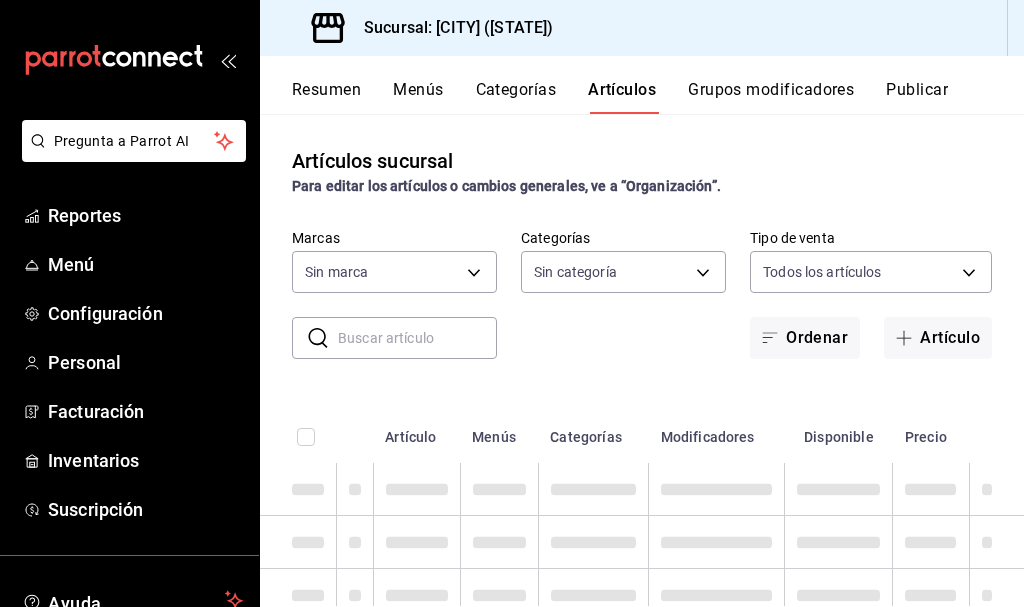 type on "[UUID]" 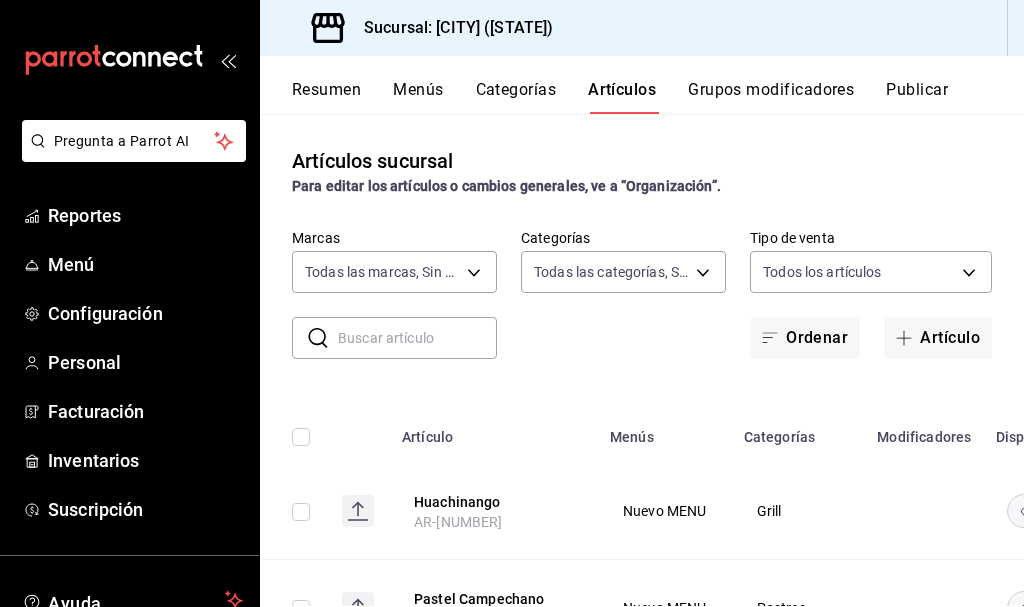 type on "[UUID_LIST]" 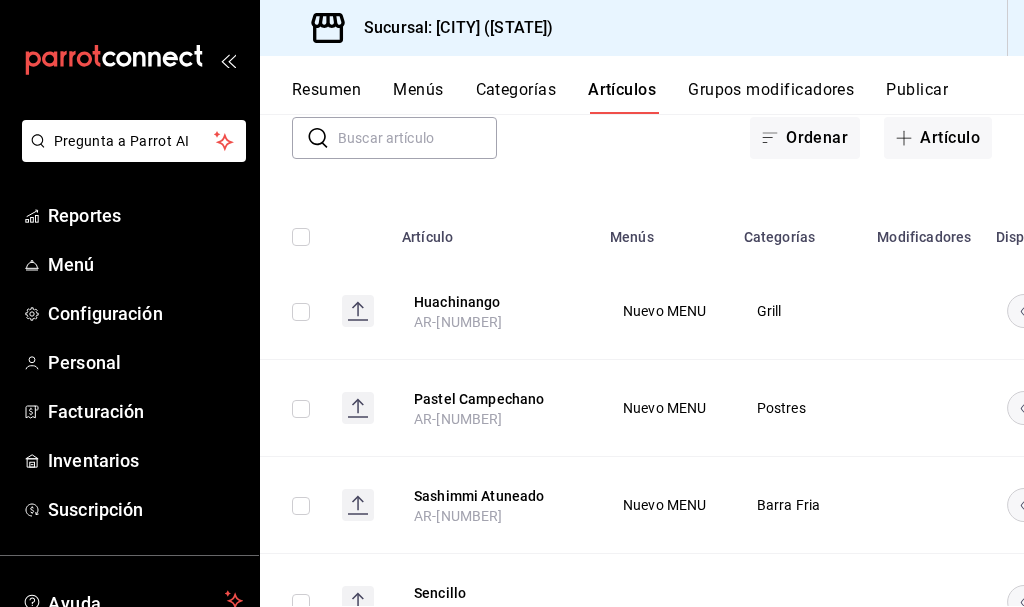 scroll, scrollTop: 0, scrollLeft: 0, axis: both 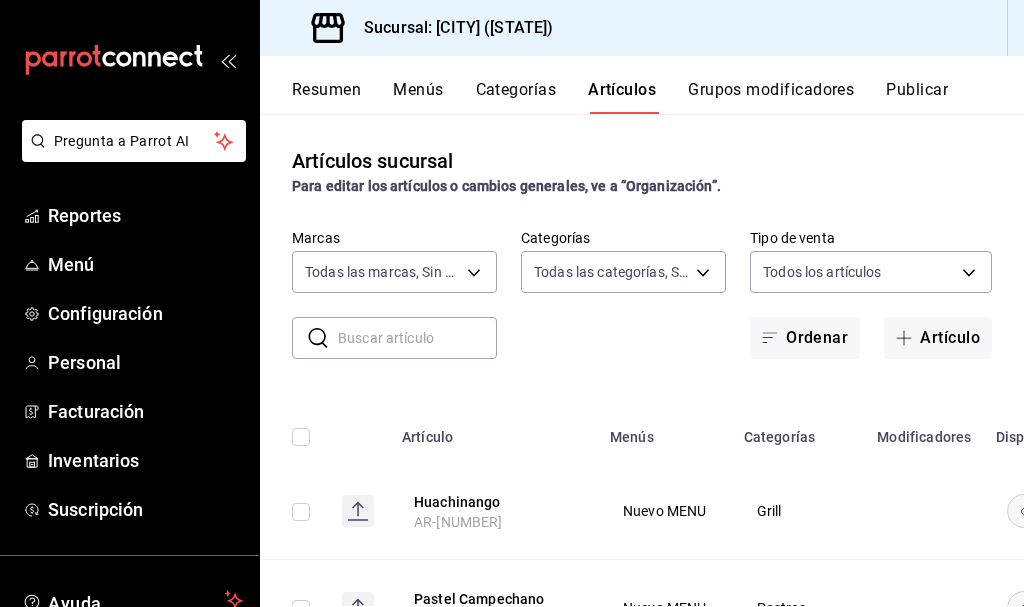 click on "Categorías" at bounding box center [516, 97] 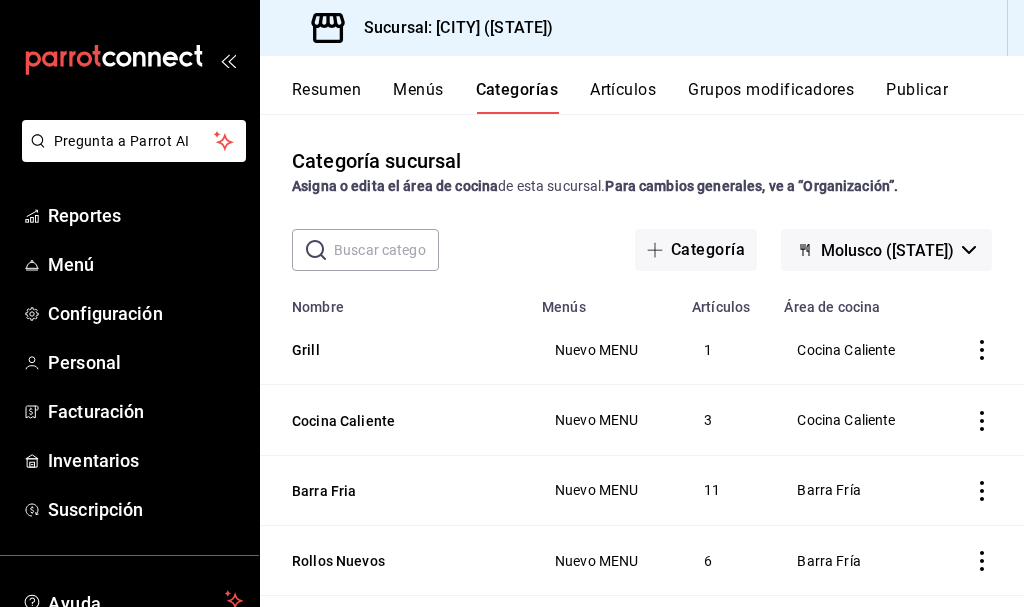 scroll, scrollTop: 200, scrollLeft: 0, axis: vertical 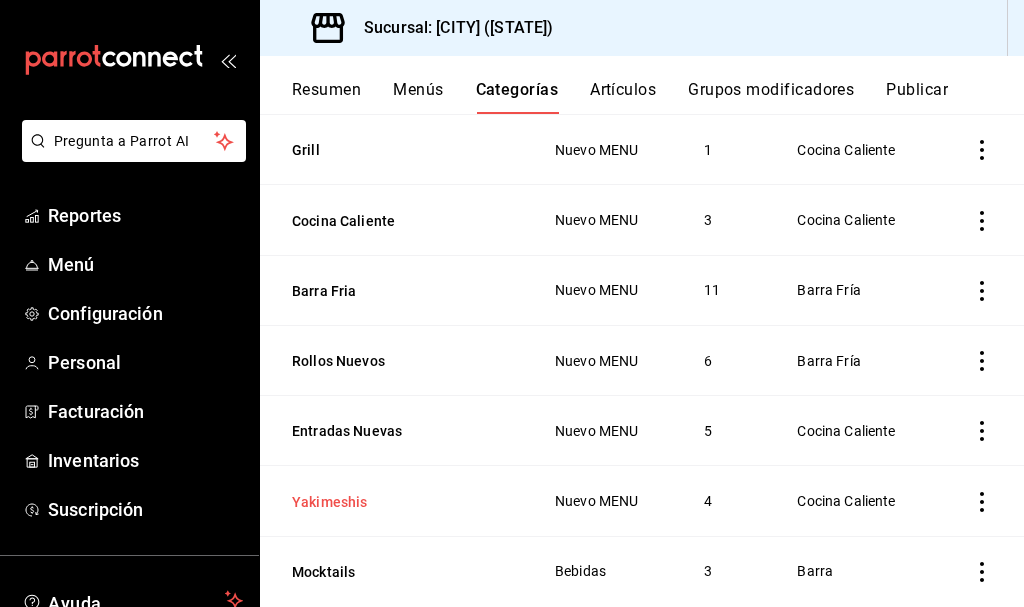 click on "Yakimeshis" at bounding box center [392, 502] 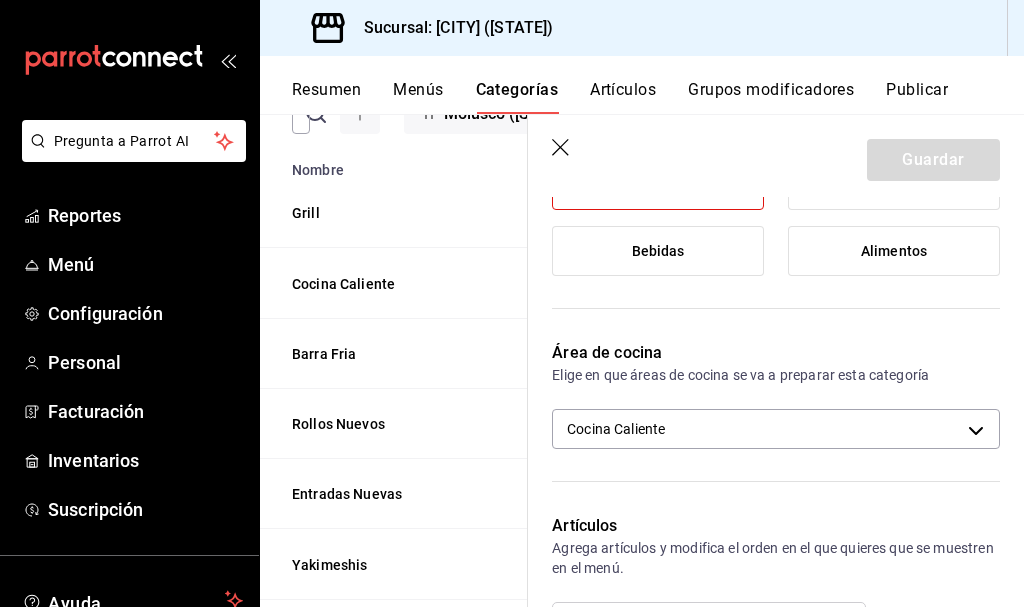 scroll, scrollTop: 100, scrollLeft: 0, axis: vertical 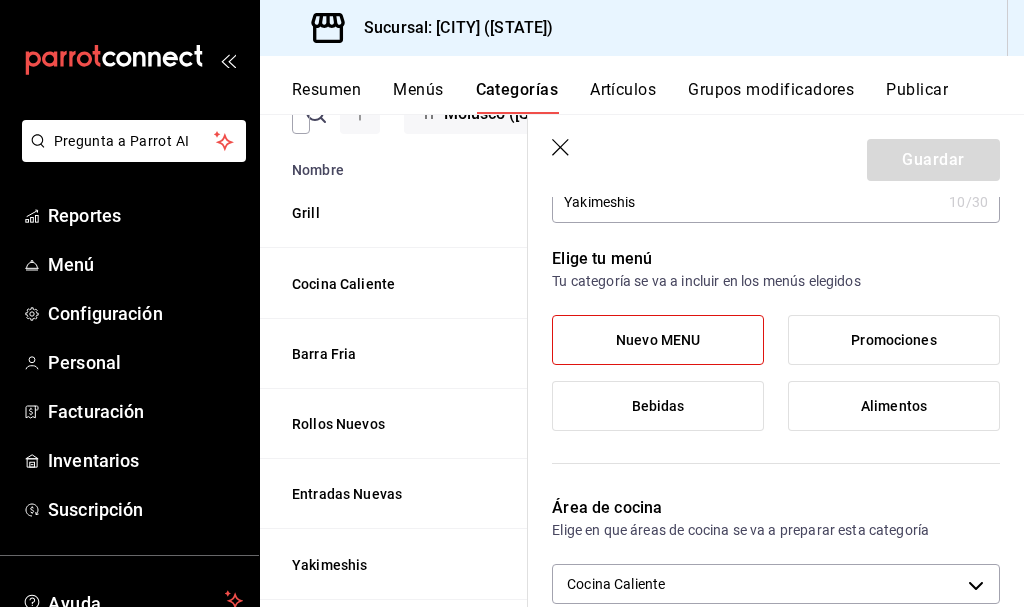 click on "Nuevo MENU" at bounding box center [658, 340] 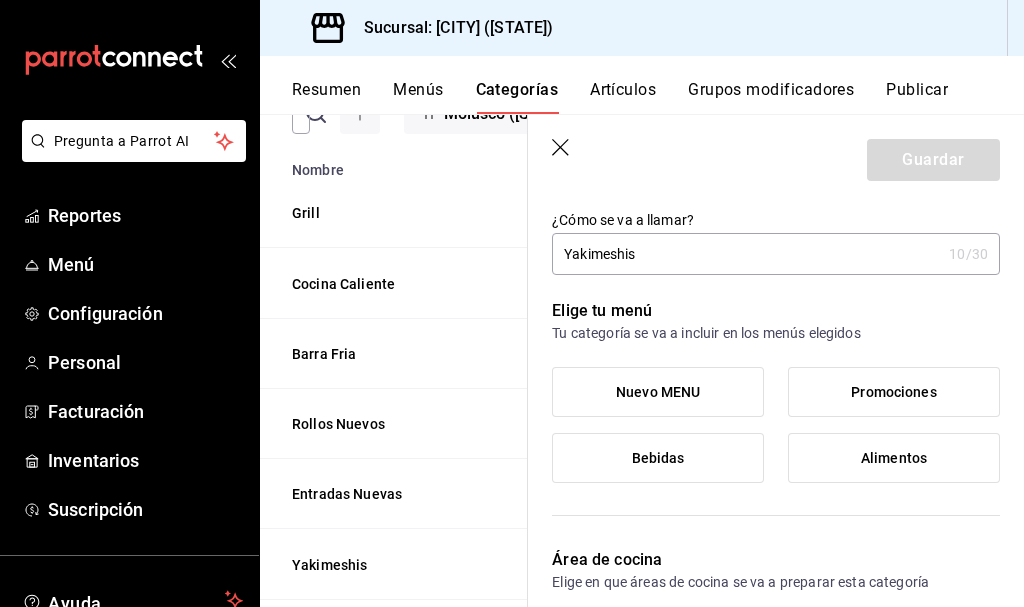 scroll, scrollTop: 0, scrollLeft: 0, axis: both 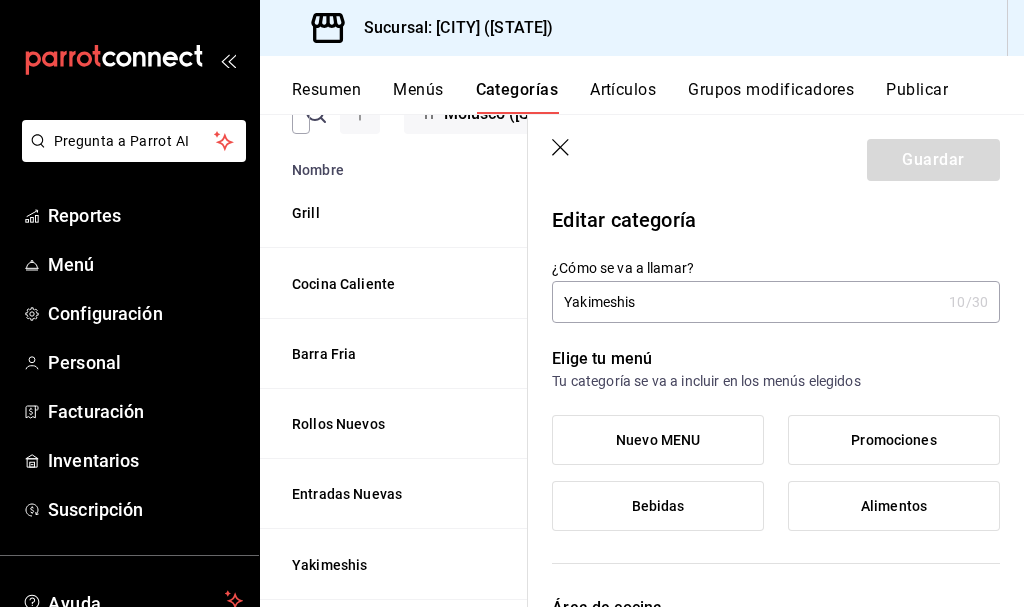 click on "Alimentos" at bounding box center (894, 506) 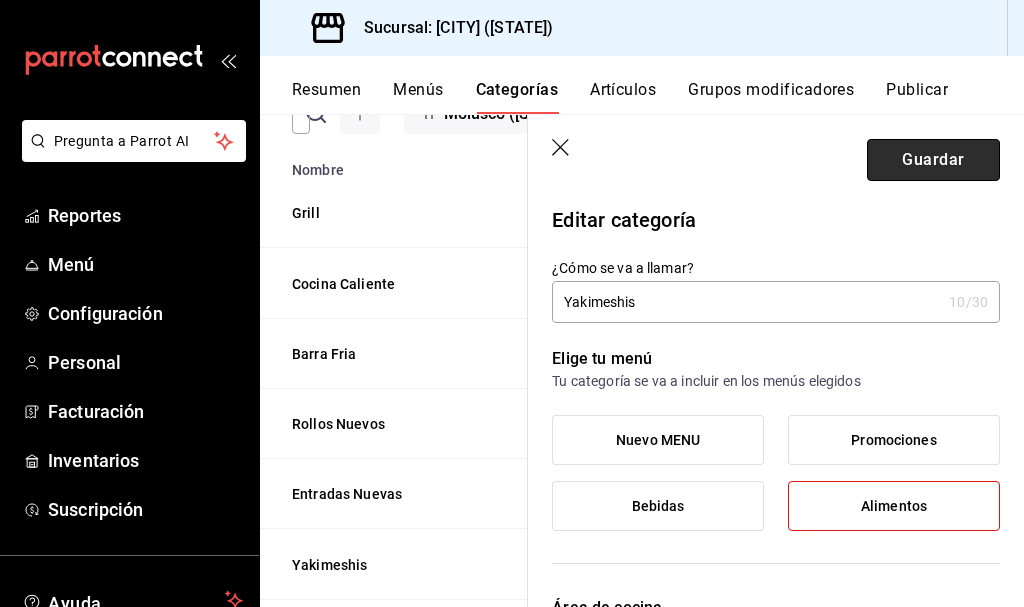 click on "Guardar" at bounding box center [933, 160] 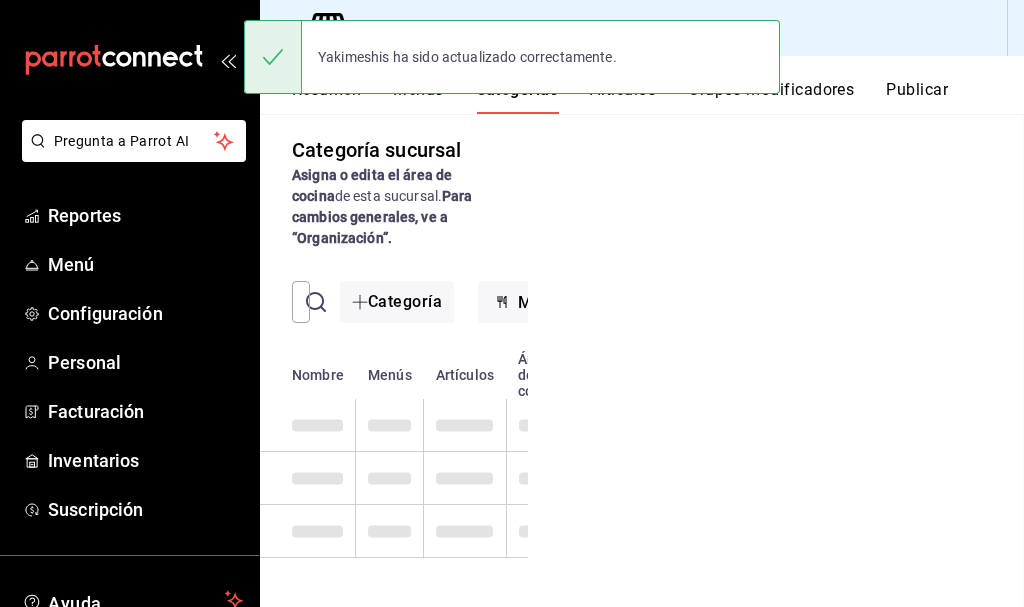 scroll, scrollTop: 0, scrollLeft: 0, axis: both 